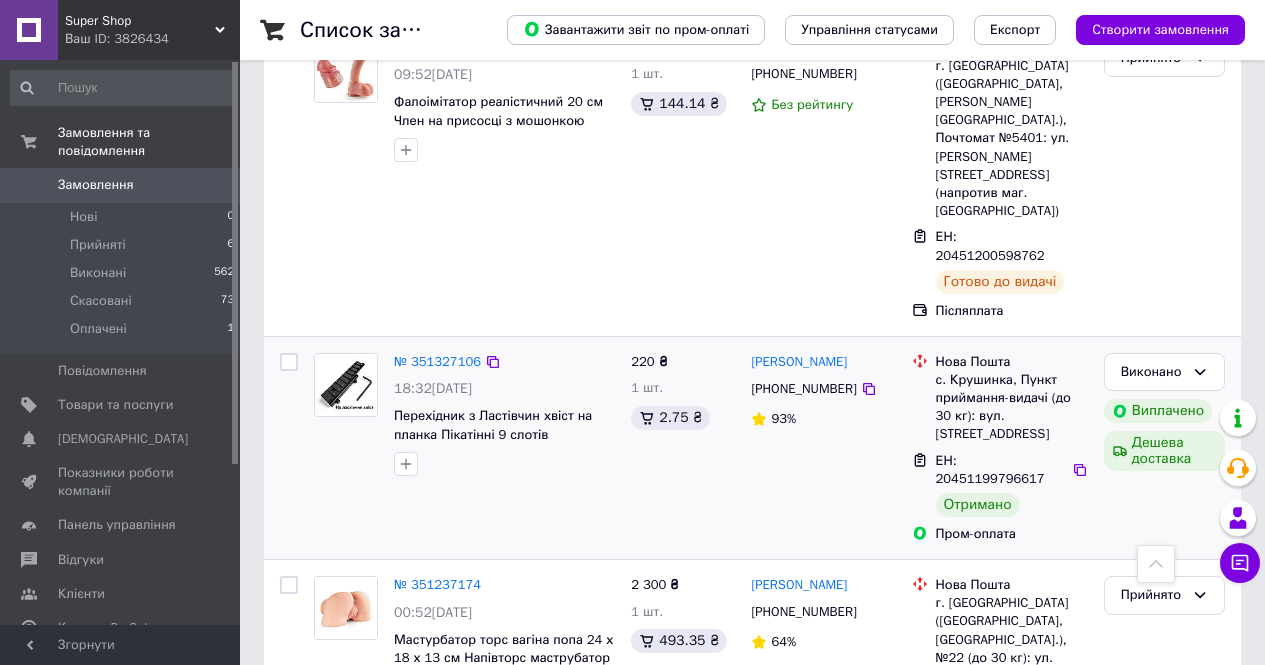 scroll, scrollTop: 1200, scrollLeft: 0, axis: vertical 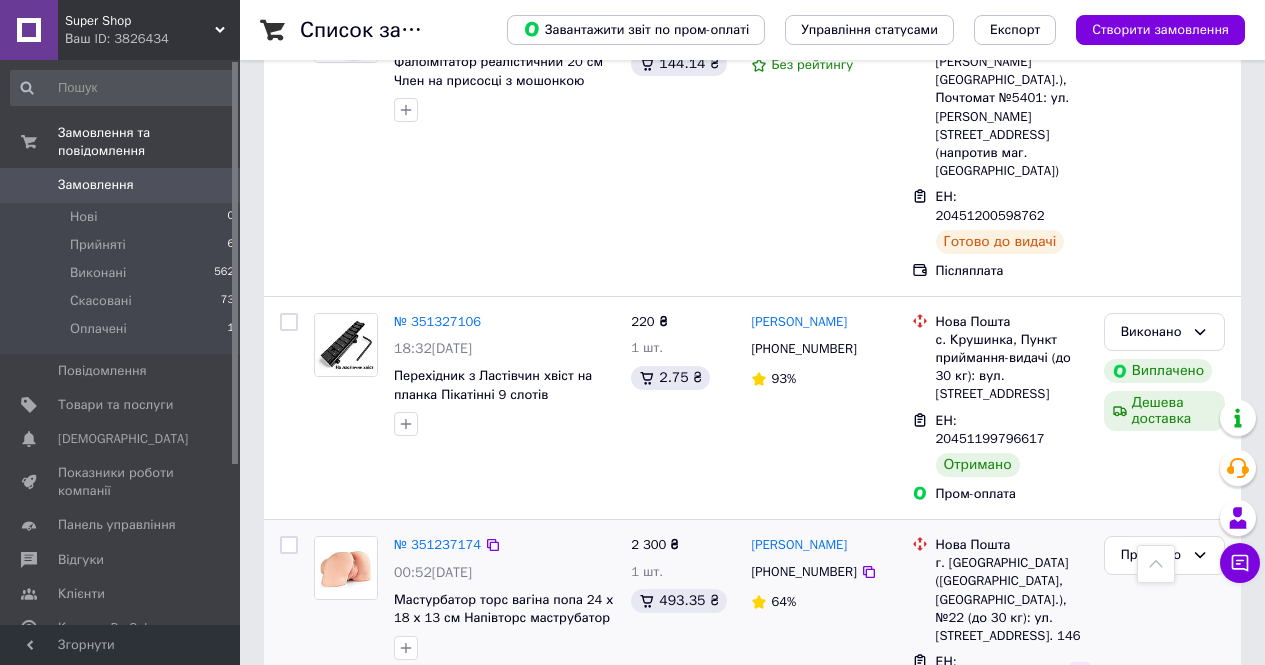 click 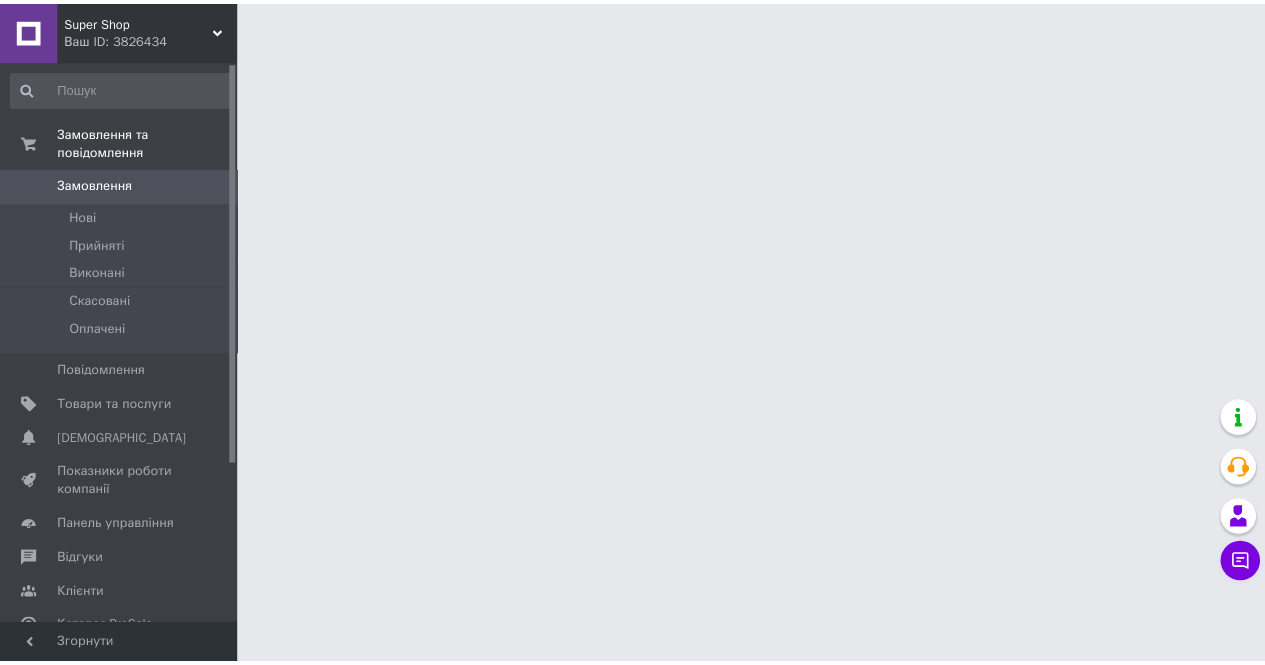scroll, scrollTop: 0, scrollLeft: 0, axis: both 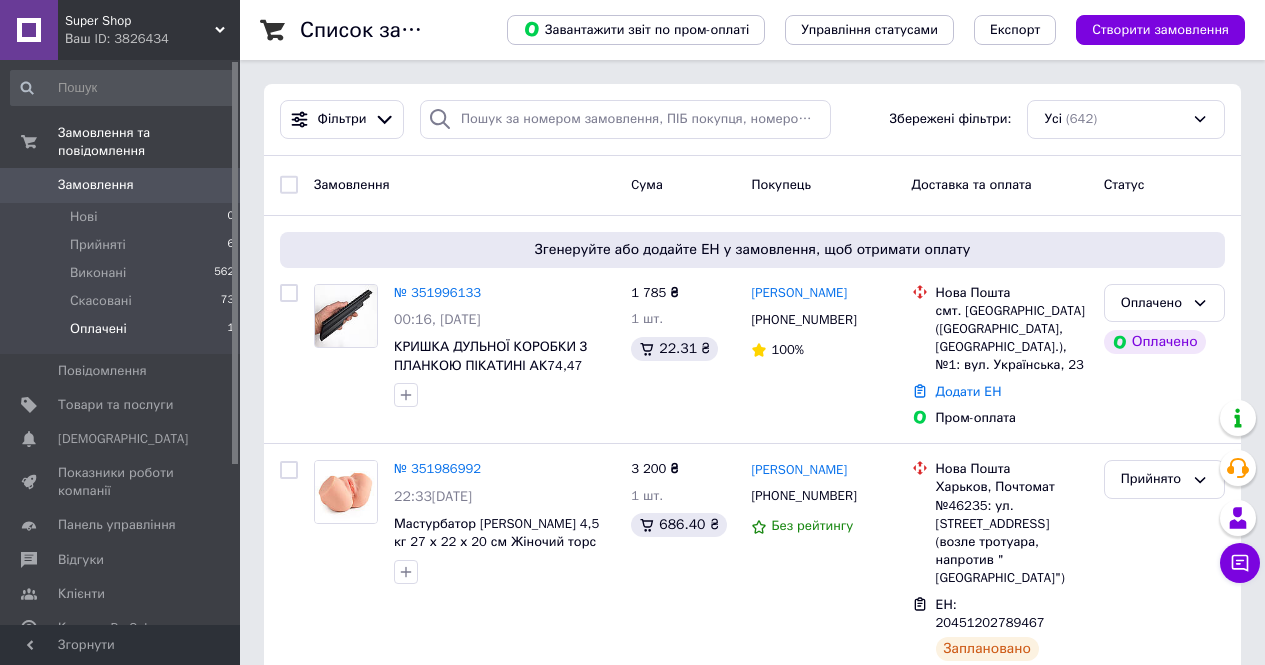 click on "Оплачені 1" at bounding box center [123, 334] 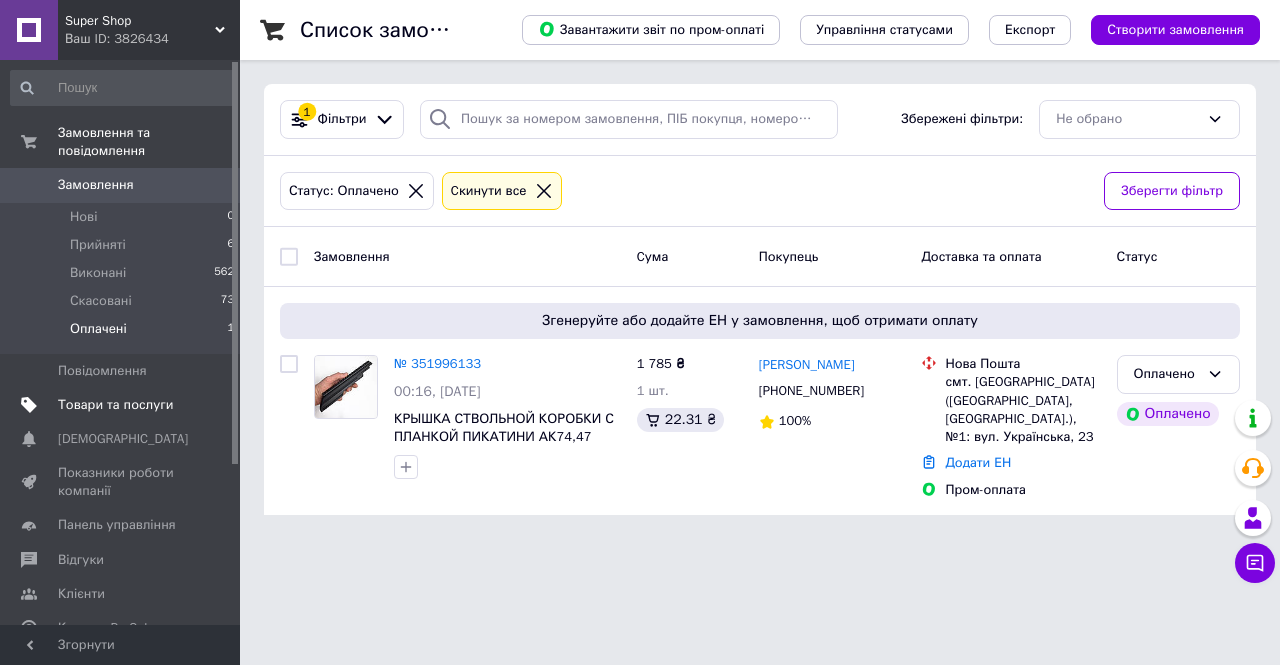 click on "Товари та послуги" at bounding box center [115, 405] 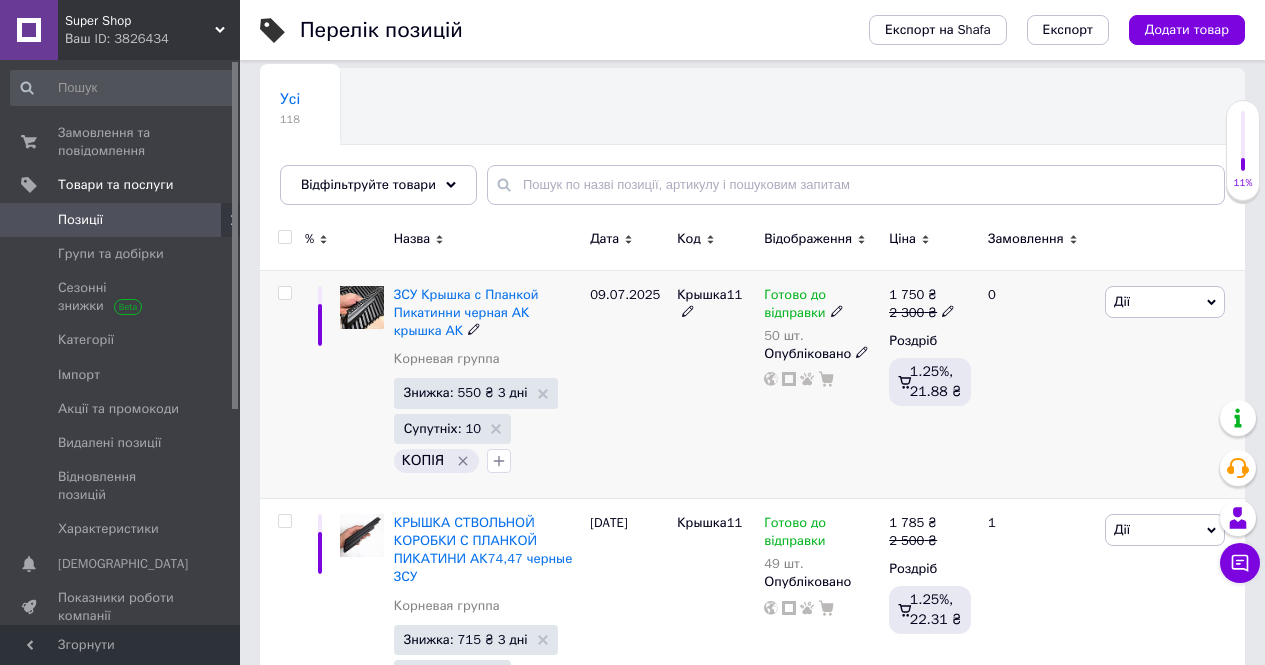 scroll, scrollTop: 200, scrollLeft: 0, axis: vertical 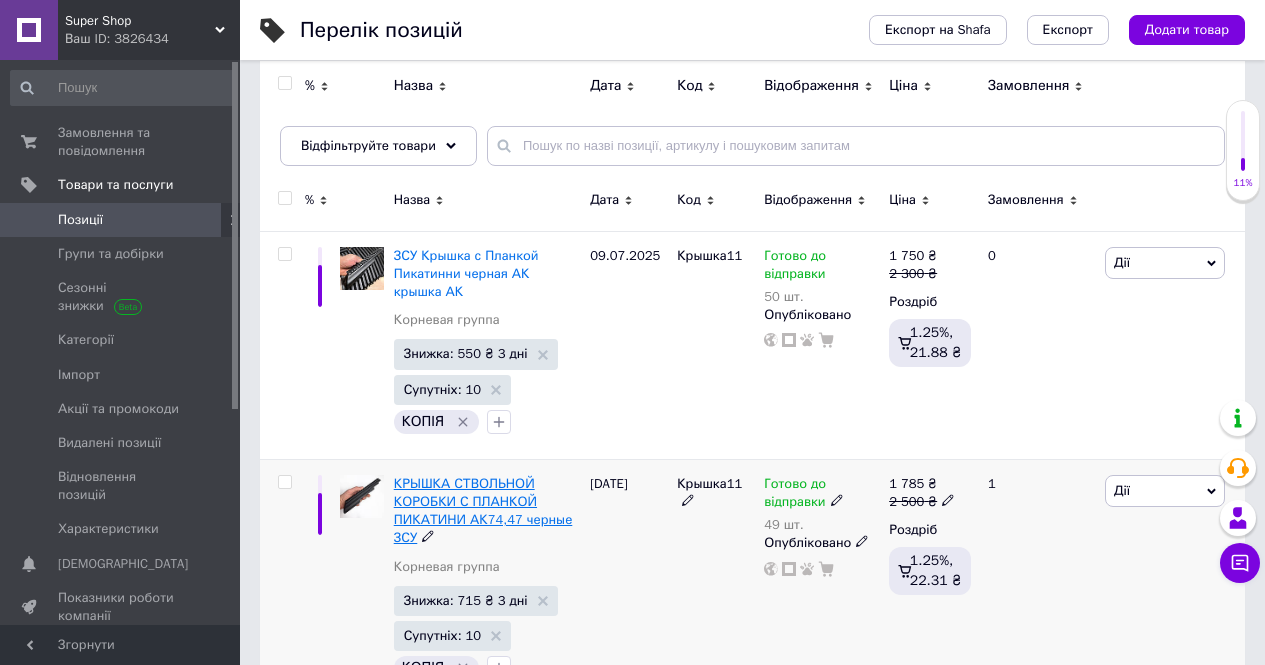 click on "КРЫШКА СТВОЛЬНОЙ КОРОБКИ С ПЛАНКОЙ ПИКАТИНИ АК74,47 черные ЗСУ" at bounding box center (483, 511) 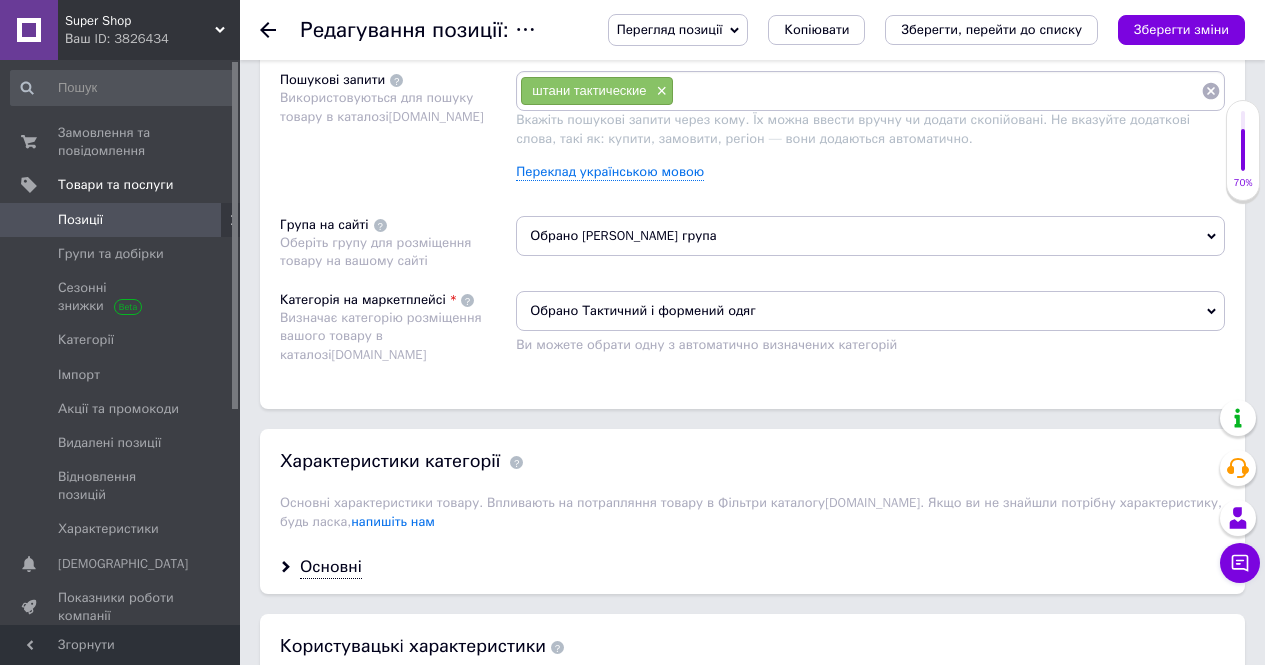scroll, scrollTop: 1100, scrollLeft: 0, axis: vertical 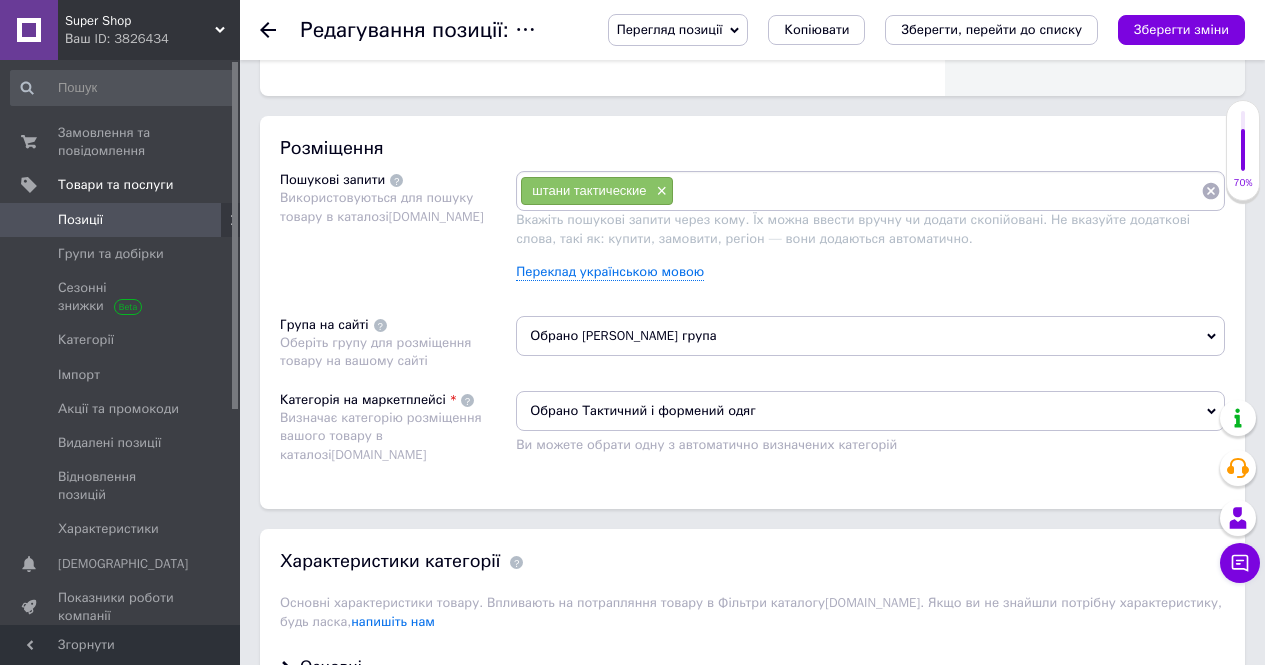 click on "Позиції" at bounding box center [121, 220] 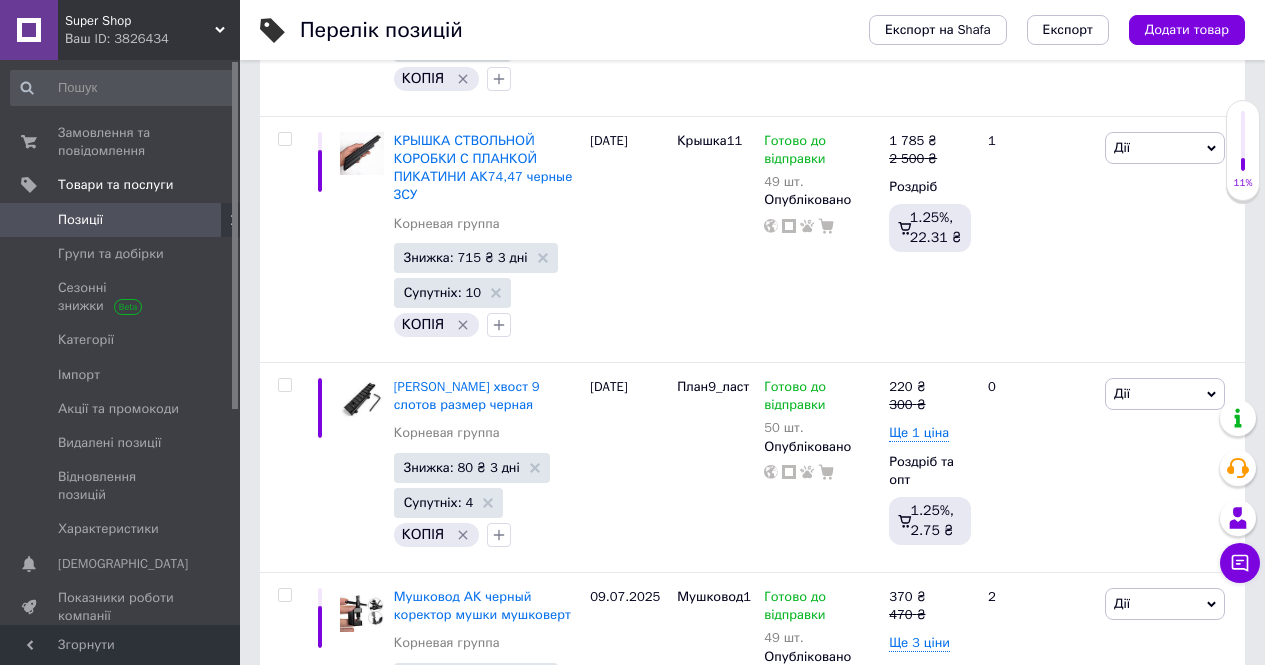 scroll, scrollTop: 600, scrollLeft: 0, axis: vertical 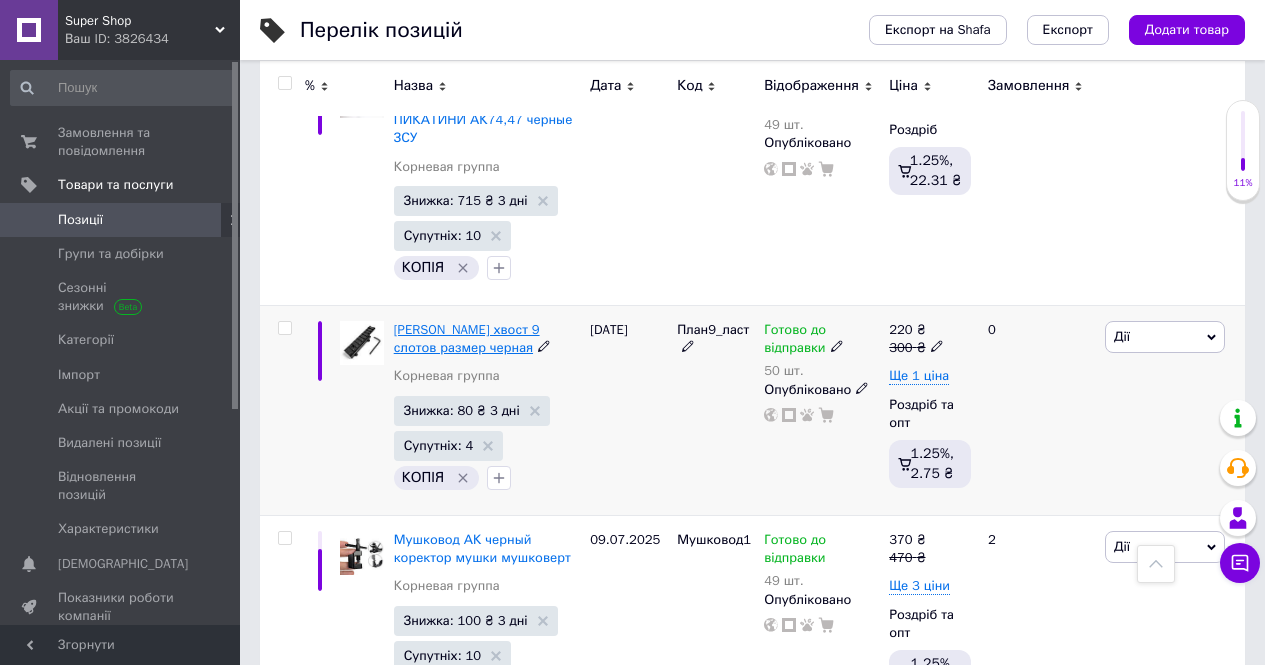 click on "Ласточкин хвост 9 слотов размер  черная" at bounding box center (467, 338) 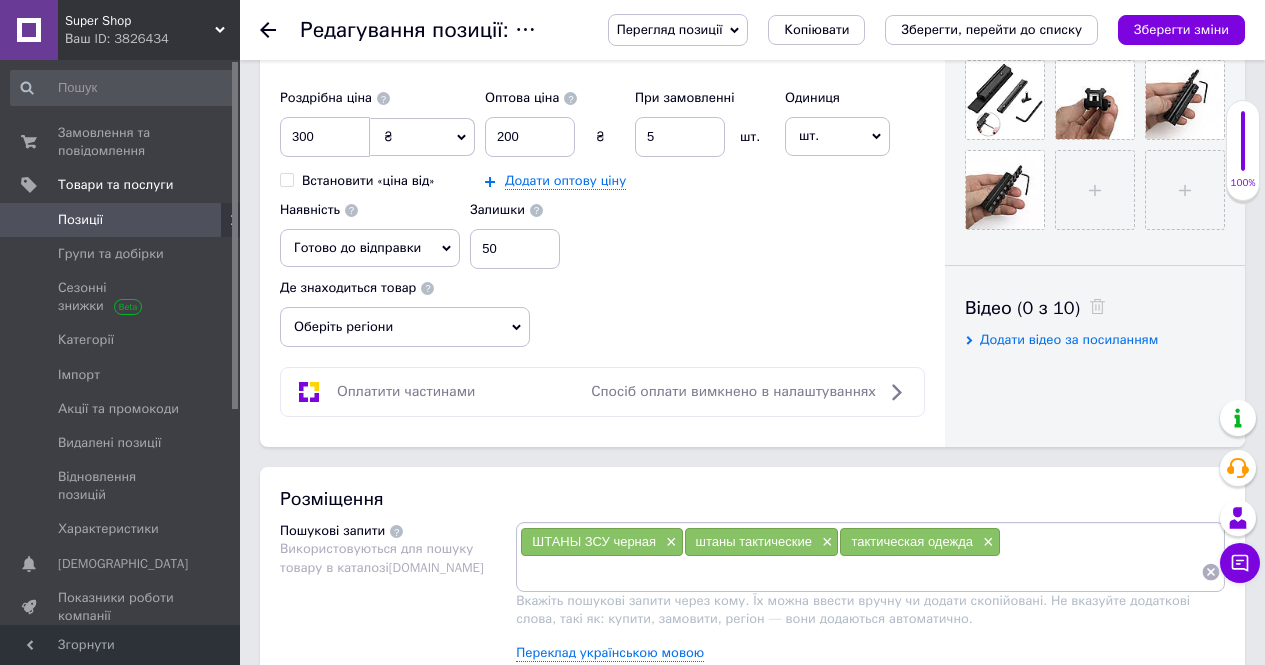 scroll, scrollTop: 1000, scrollLeft: 0, axis: vertical 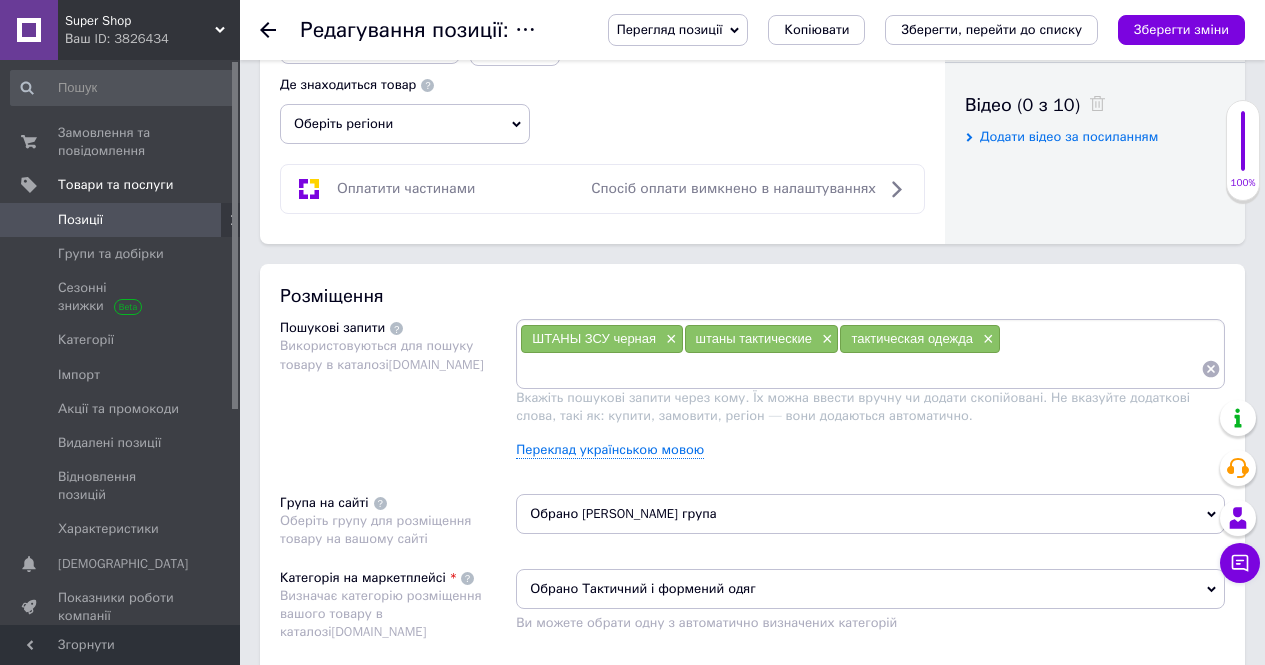 click on "Позиції" at bounding box center (121, 220) 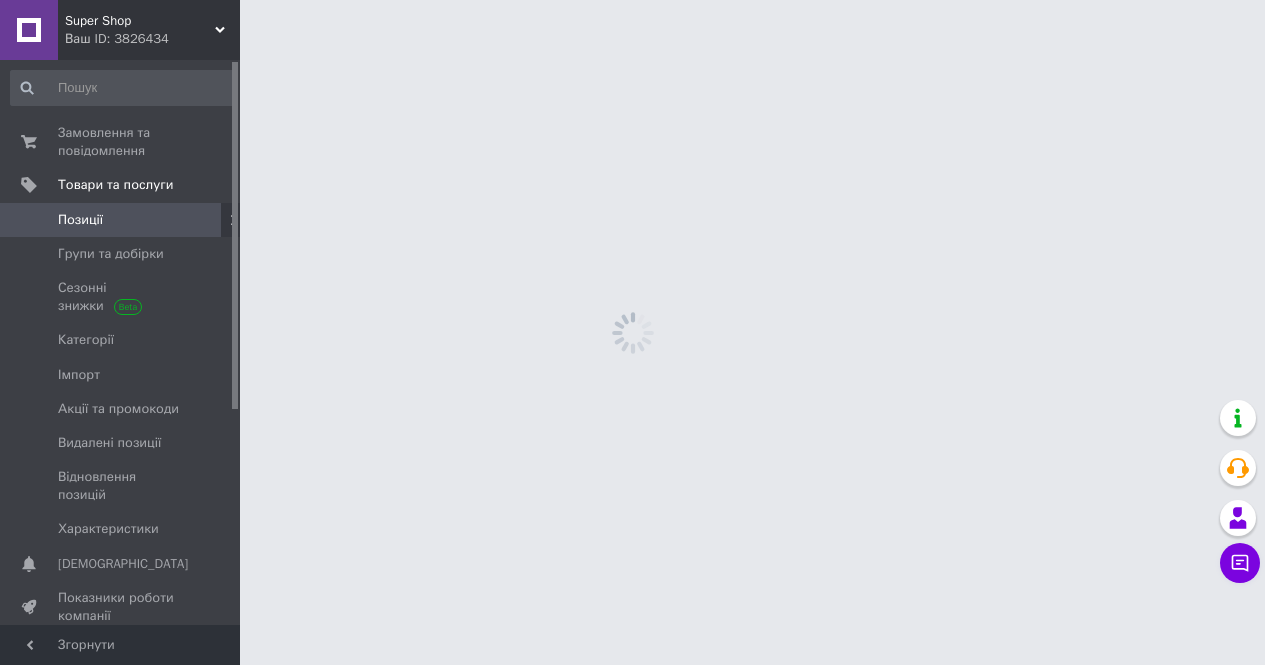 scroll, scrollTop: 0, scrollLeft: 0, axis: both 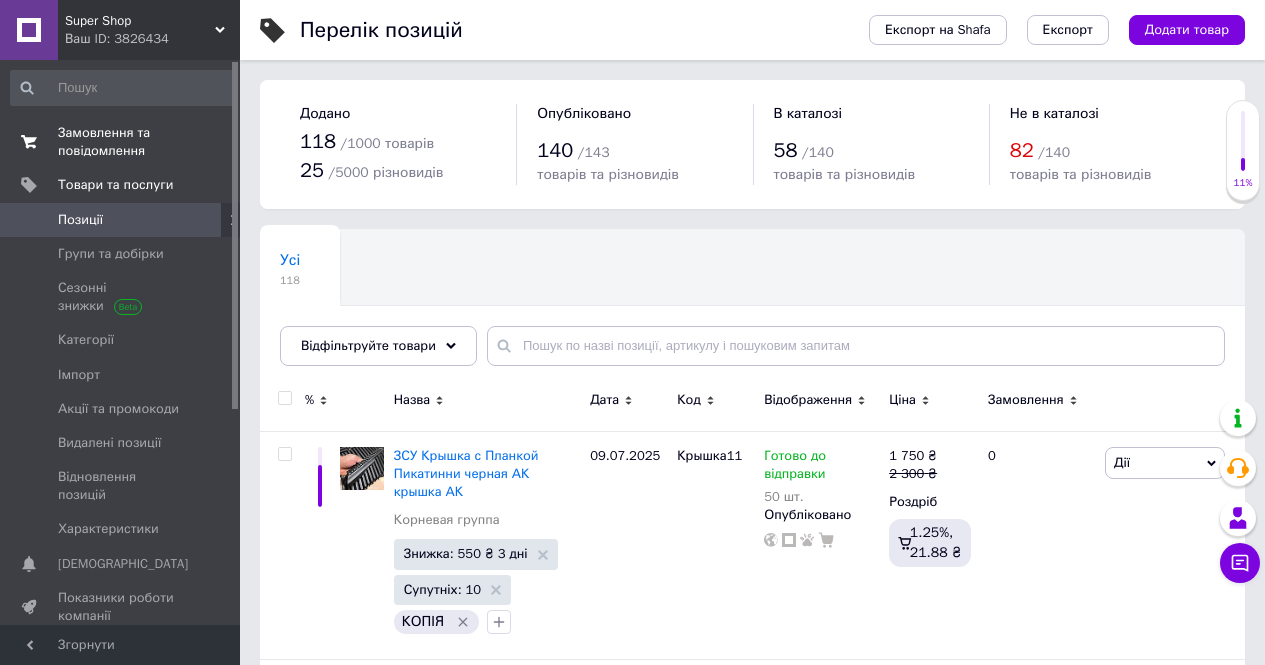 click on "Замовлення та повідомлення" at bounding box center [121, 142] 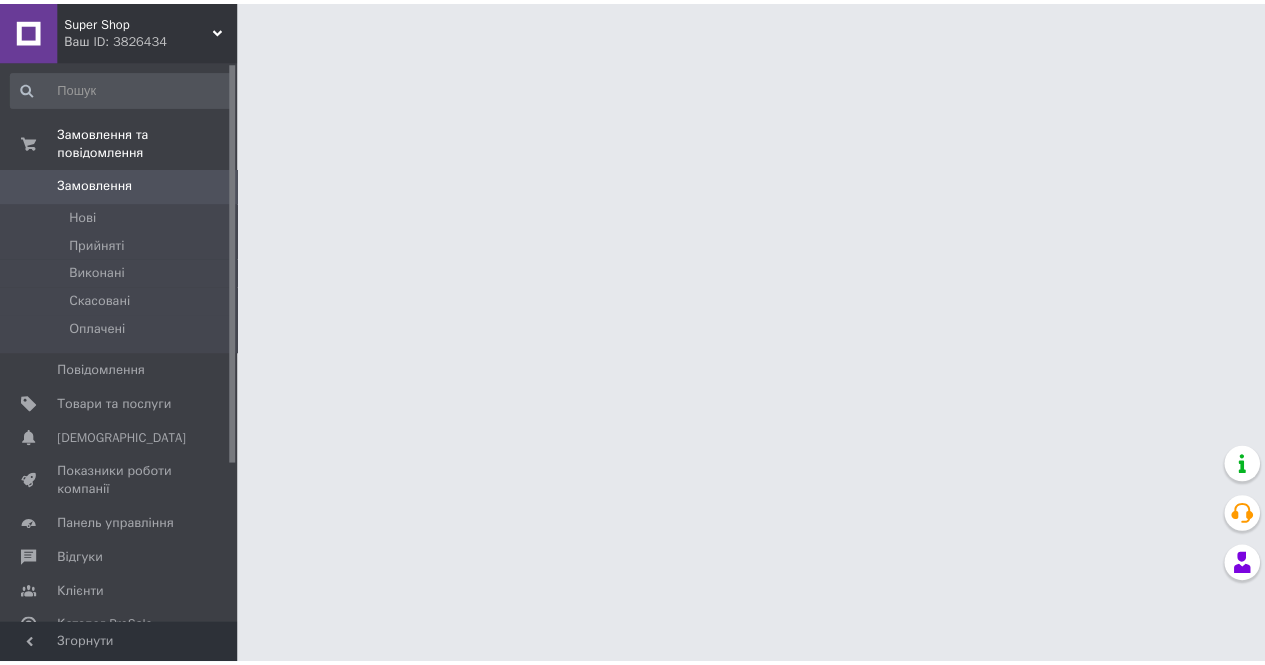 scroll, scrollTop: 0, scrollLeft: 0, axis: both 